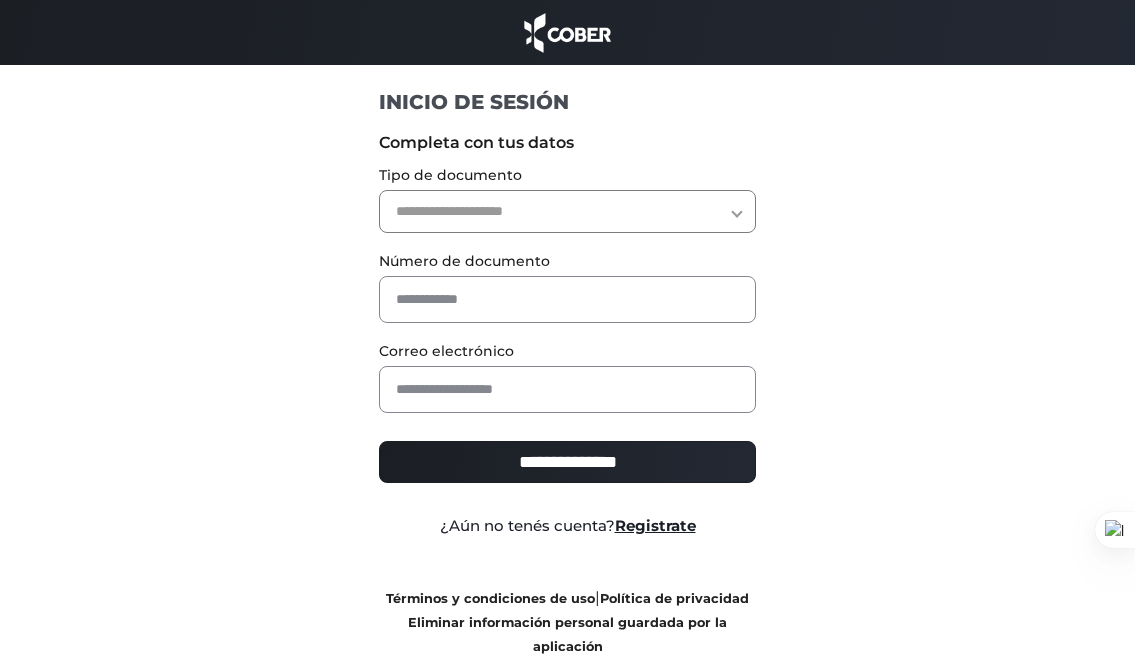 scroll, scrollTop: 0, scrollLeft: 0, axis: both 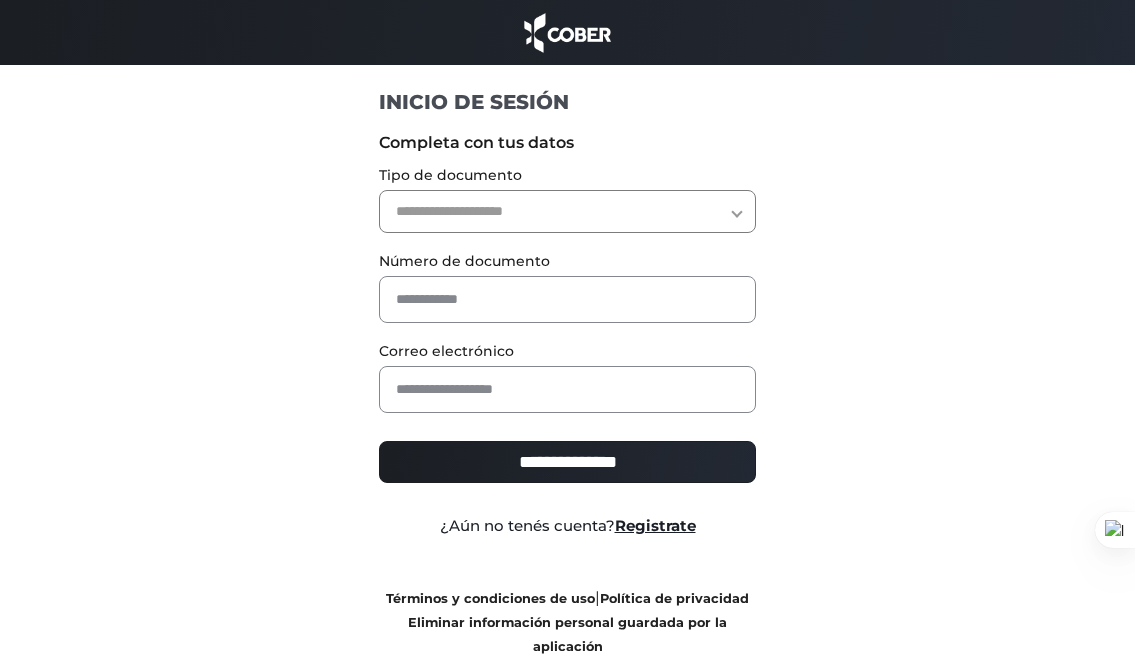 click on "**********" at bounding box center [567, 211] 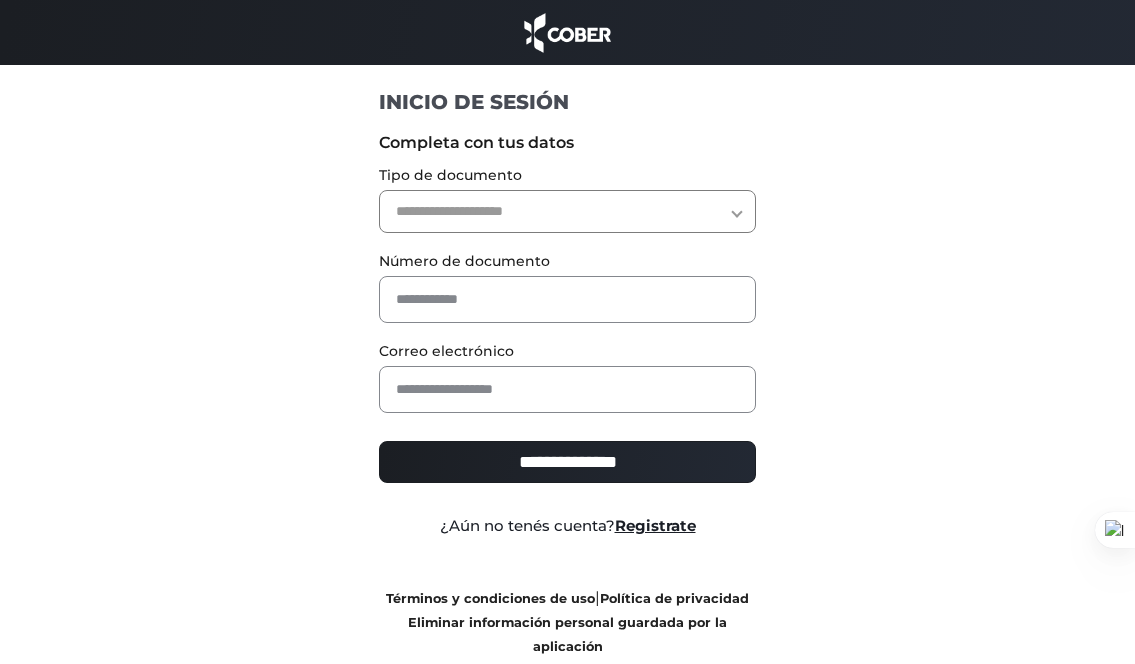 select on "***" 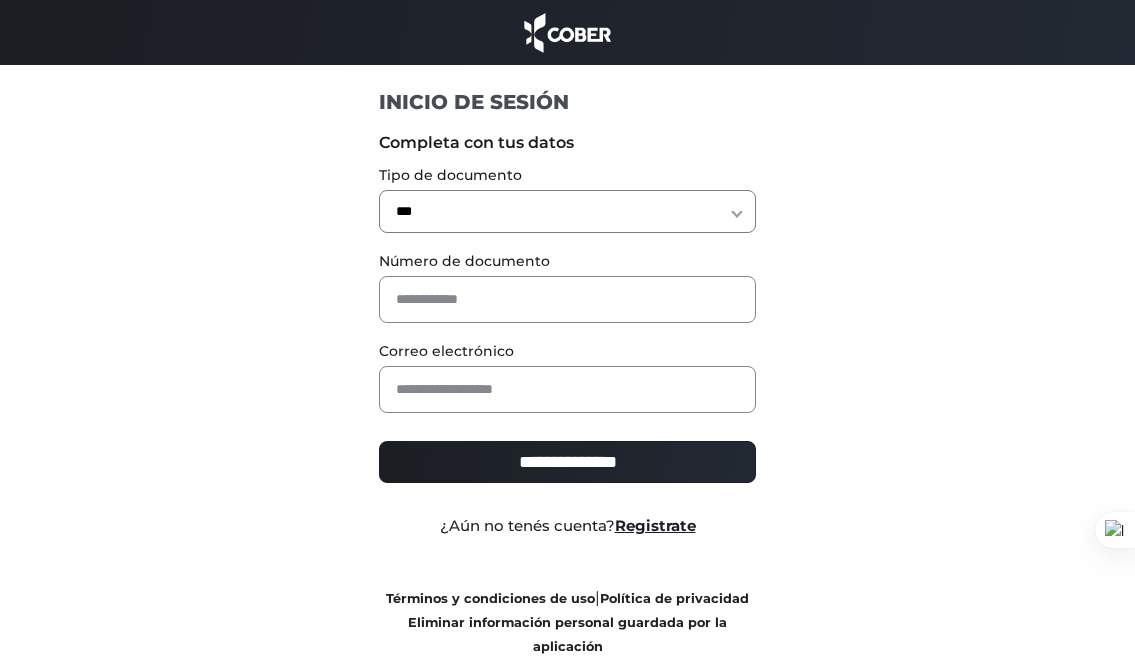 click on "**********" at bounding box center [567, 211] 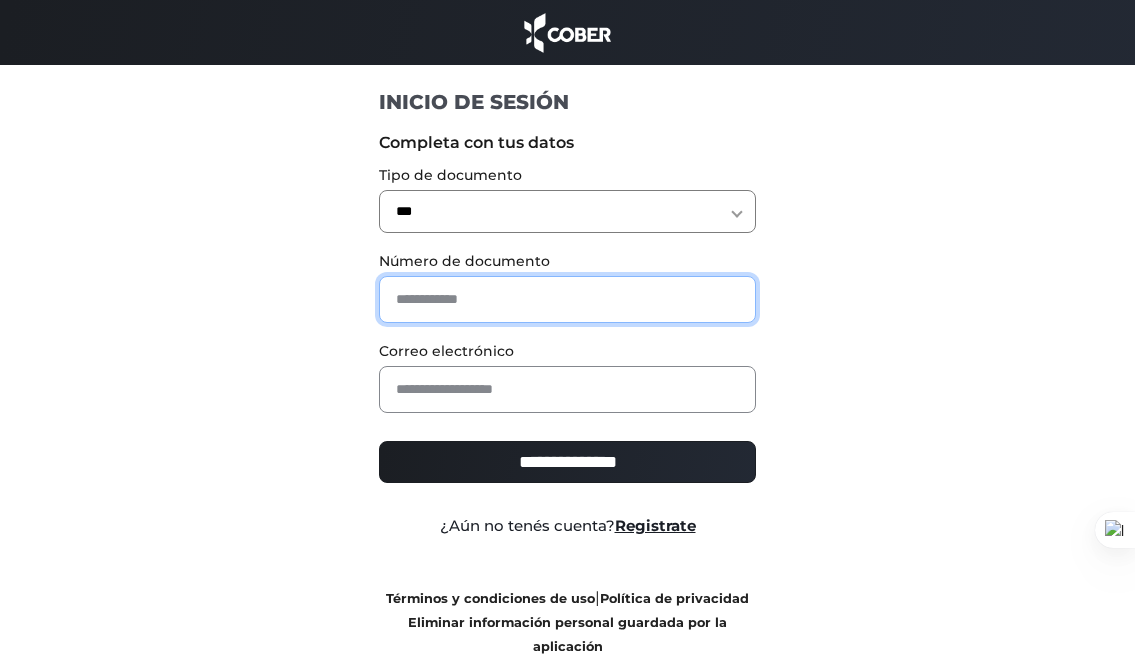 click at bounding box center [567, 299] 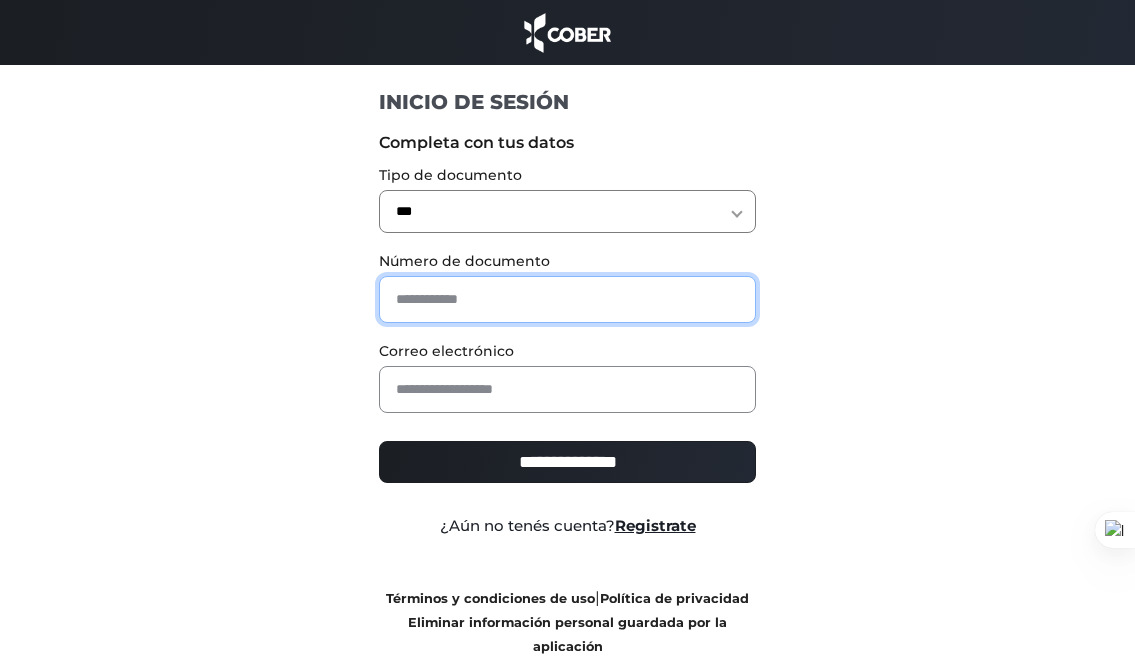 type on "*******" 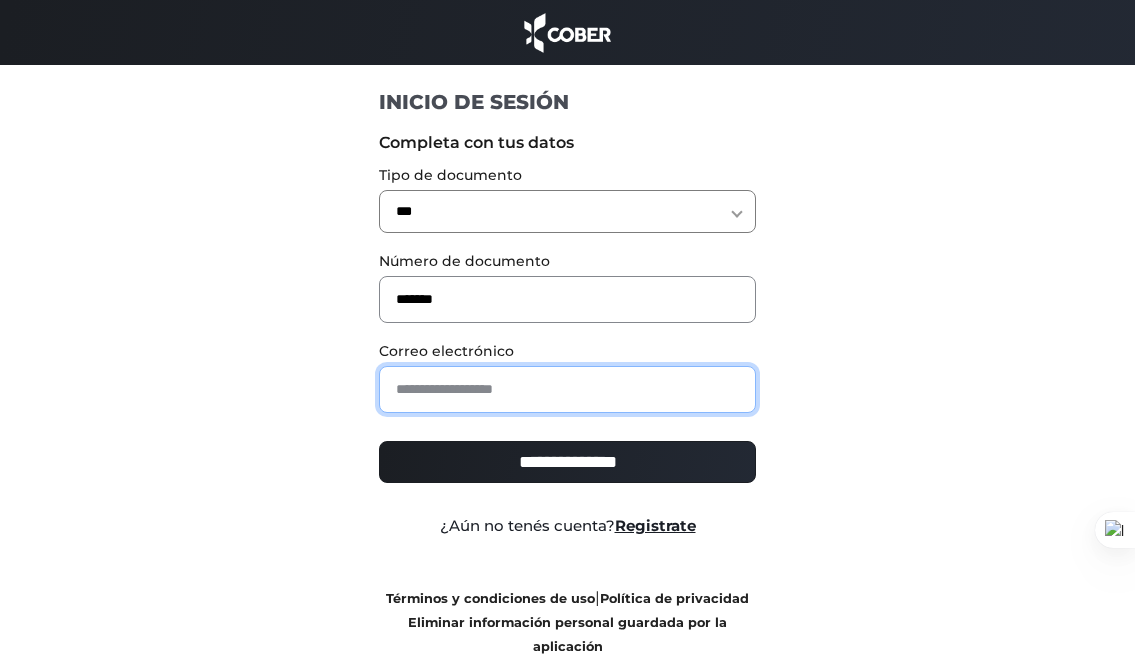 click at bounding box center [567, 389] 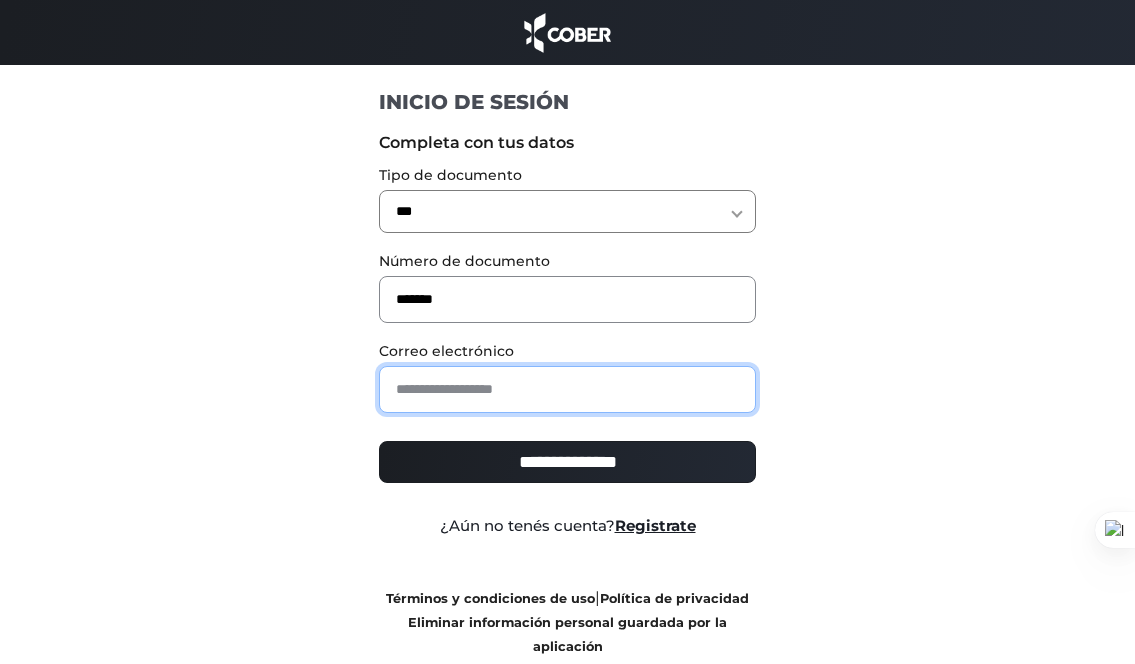 type on "**********" 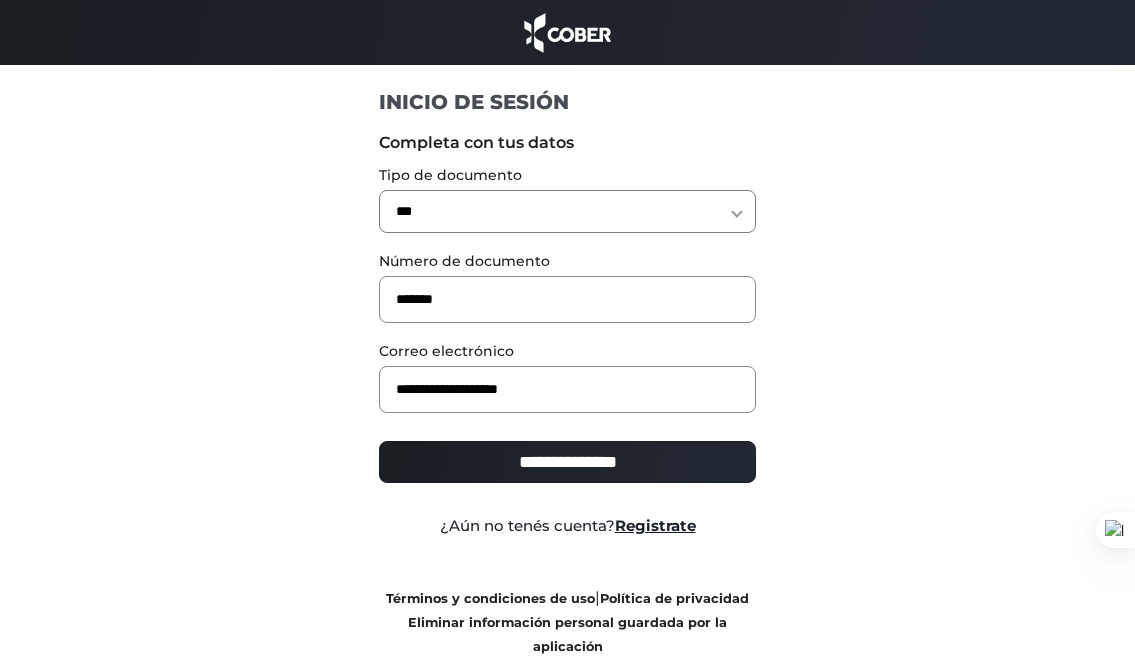 click on "**********" at bounding box center (567, 462) 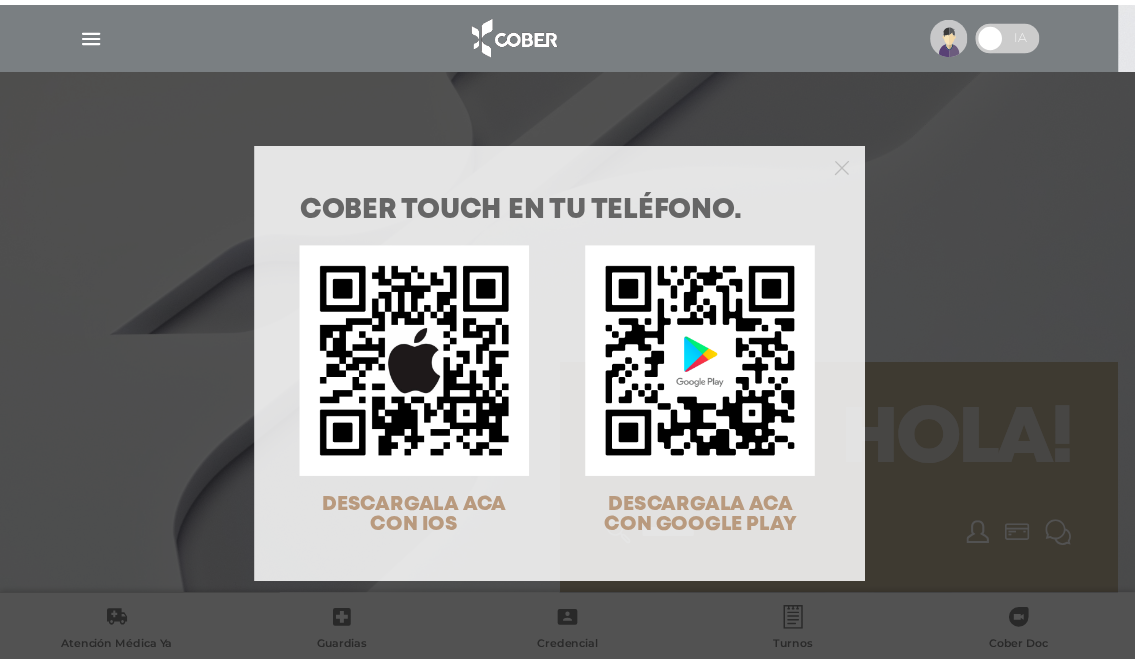 scroll, scrollTop: 0, scrollLeft: 0, axis: both 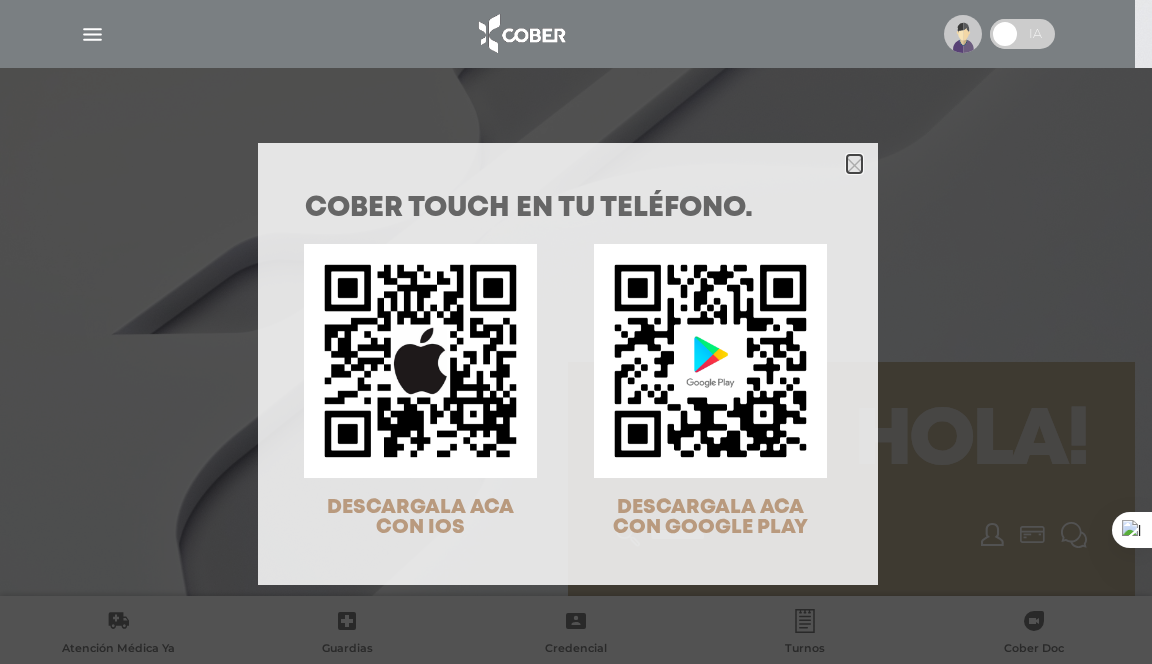 click at bounding box center (854, 164) 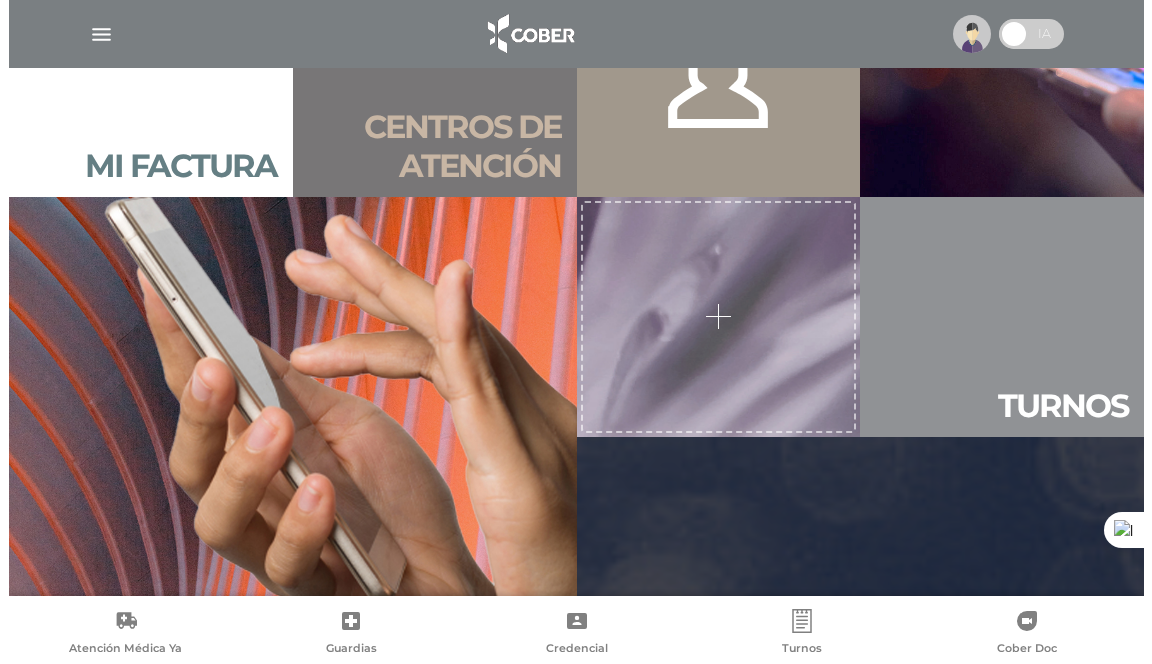scroll, scrollTop: 1600, scrollLeft: 0, axis: vertical 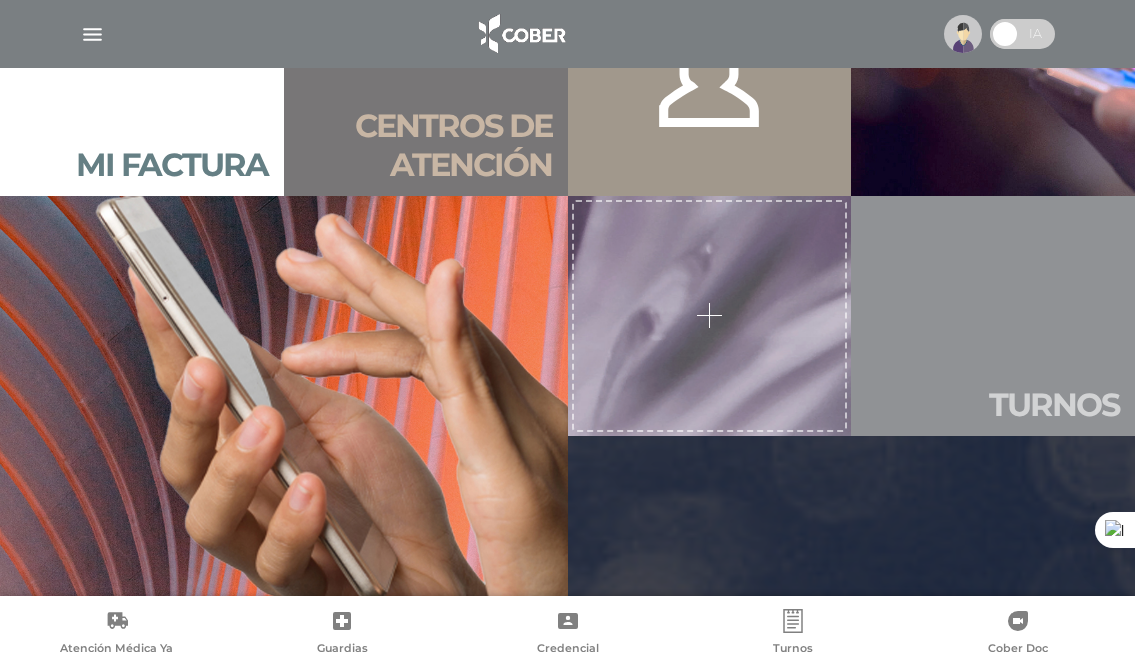click on "Tur nos" at bounding box center (1054, 405) 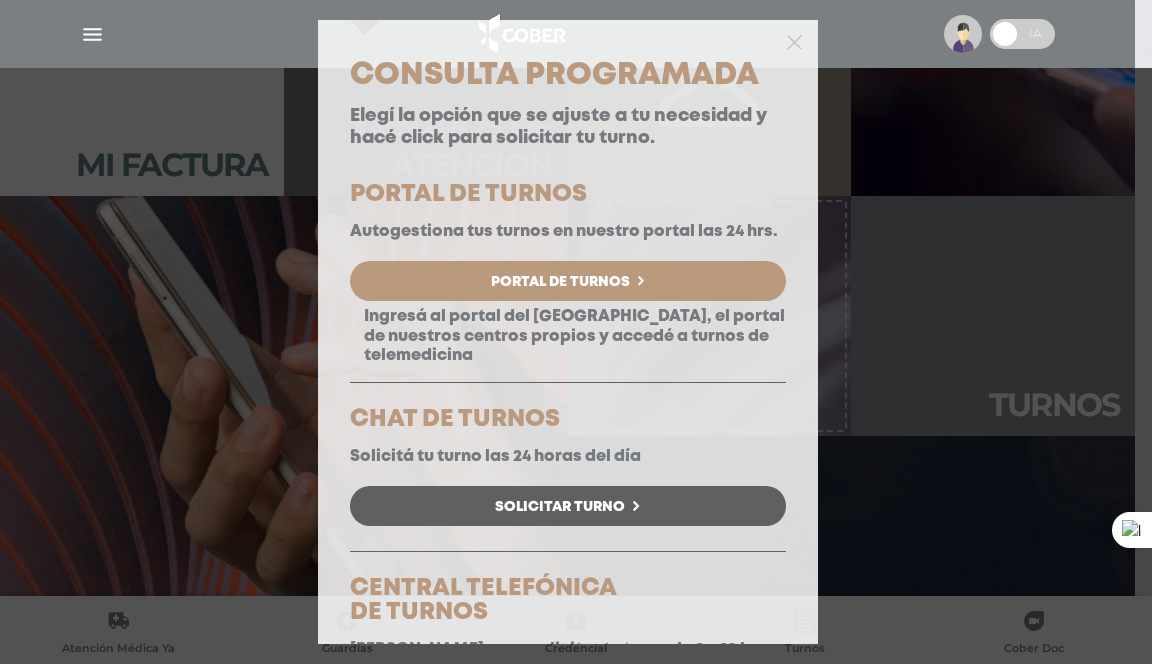 click on "Portal de Turnos" at bounding box center [560, 282] 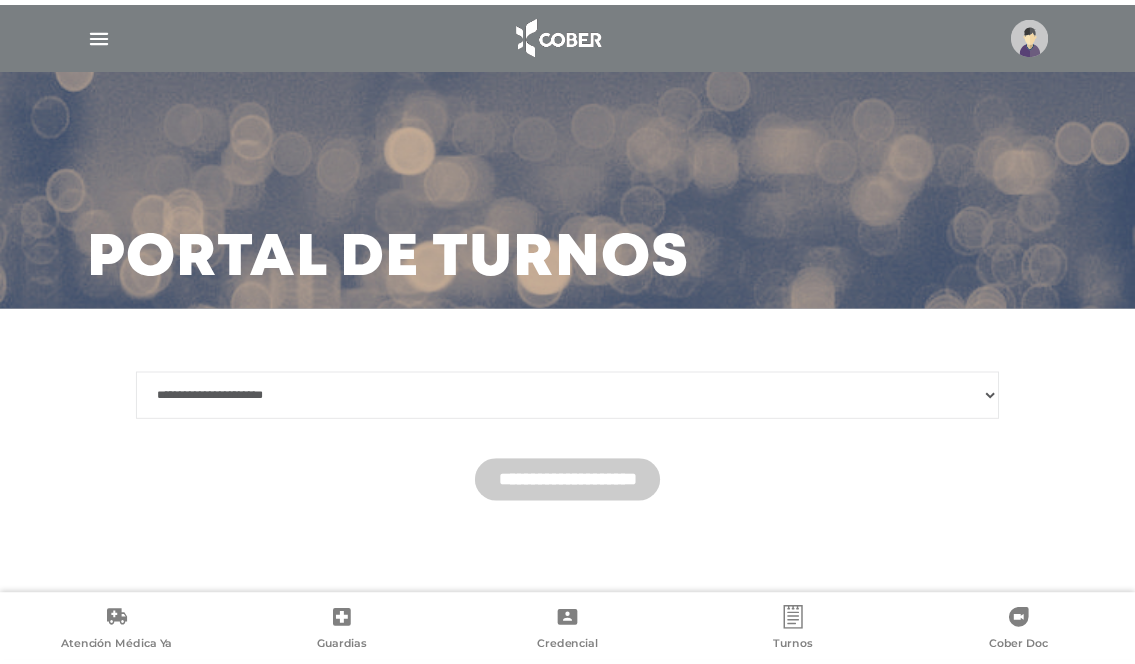 scroll, scrollTop: 0, scrollLeft: 0, axis: both 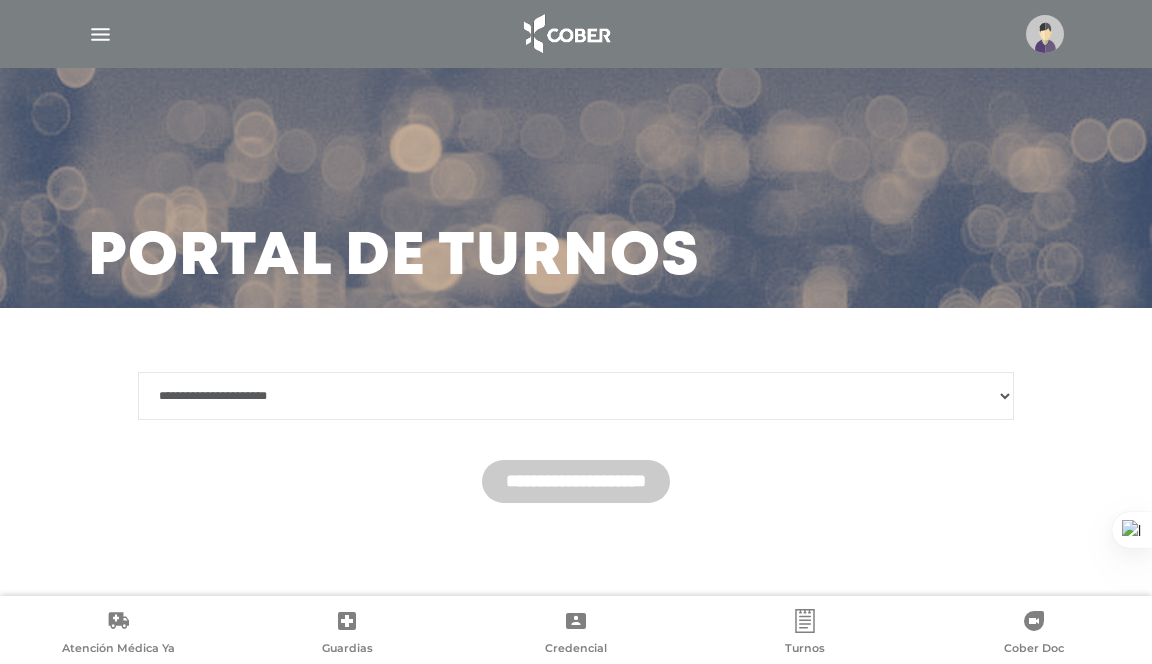 click on "**********" at bounding box center (576, 396) 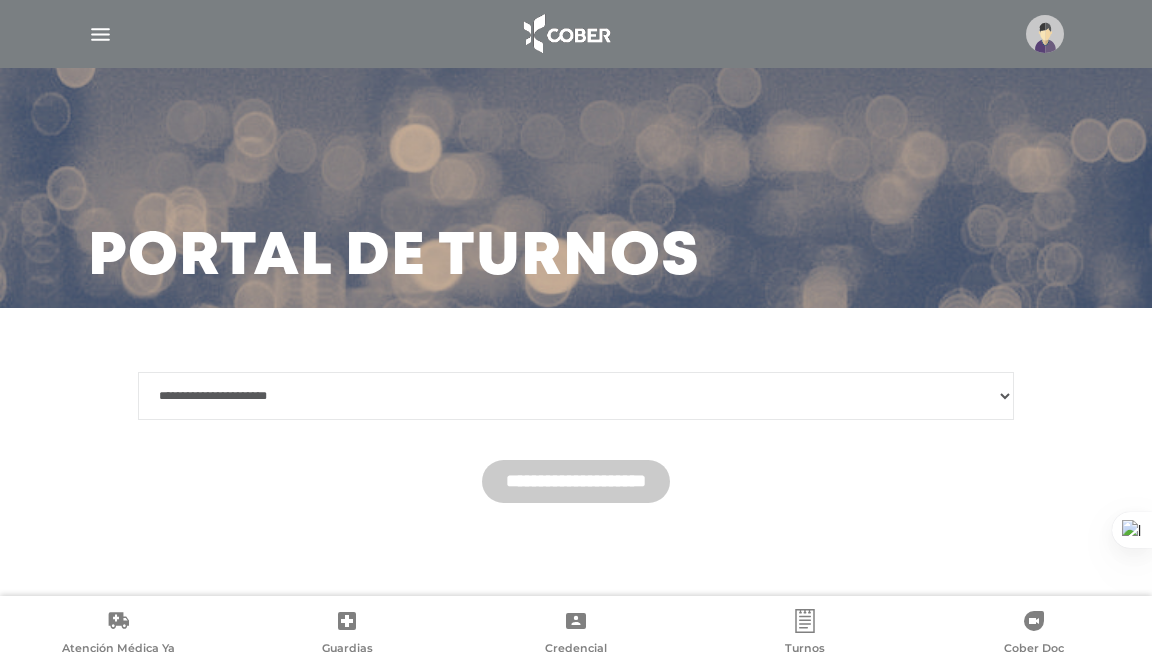 select on "*******" 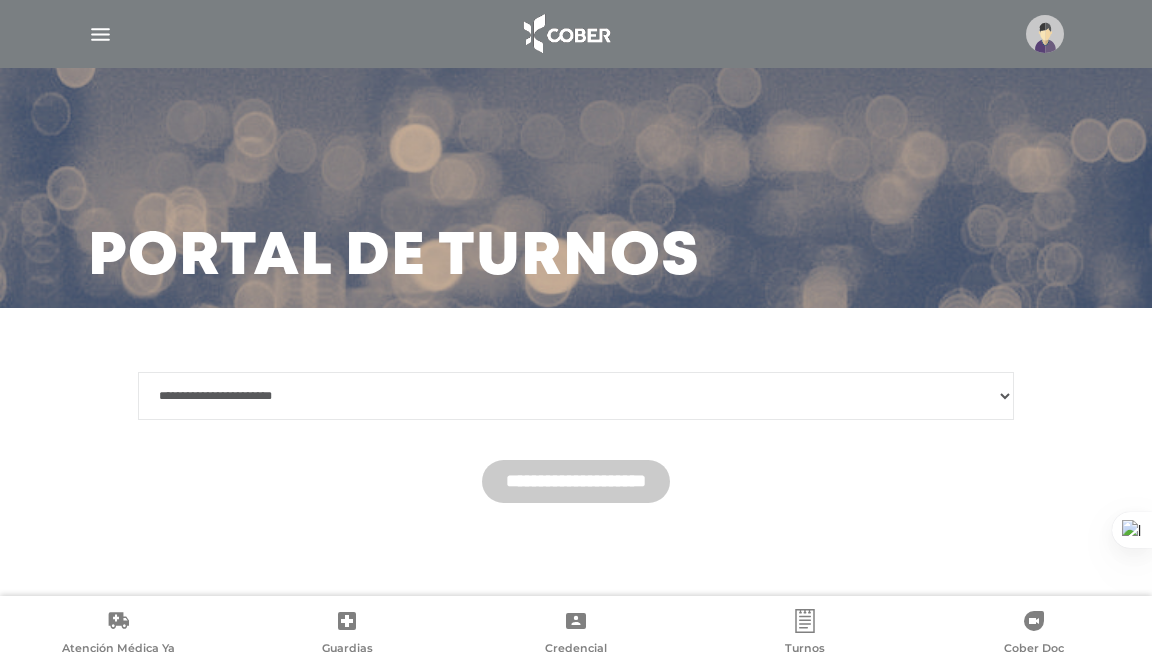 click on "**********" at bounding box center [576, 396] 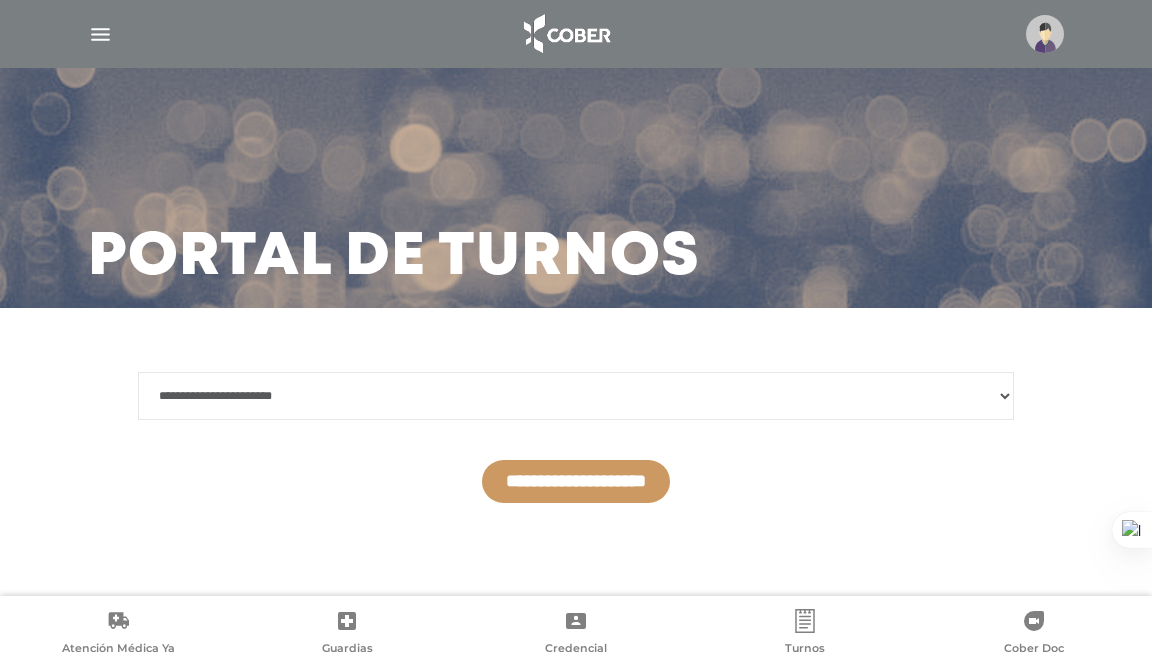 click on "**********" at bounding box center (576, 481) 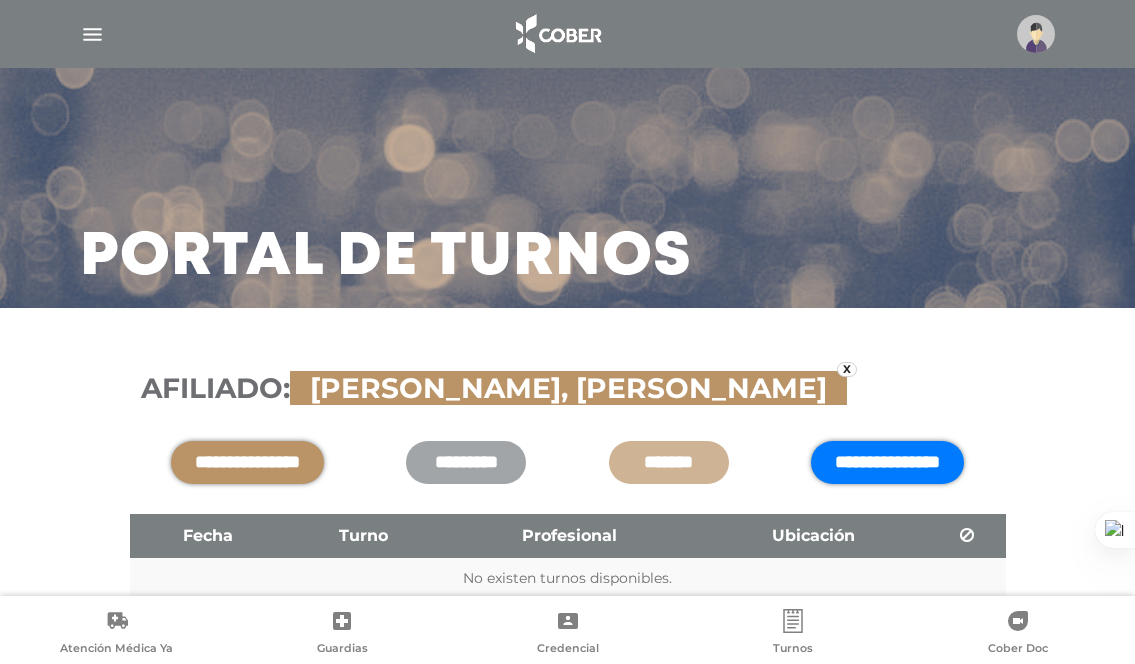 click on "**********" at bounding box center (887, 462) 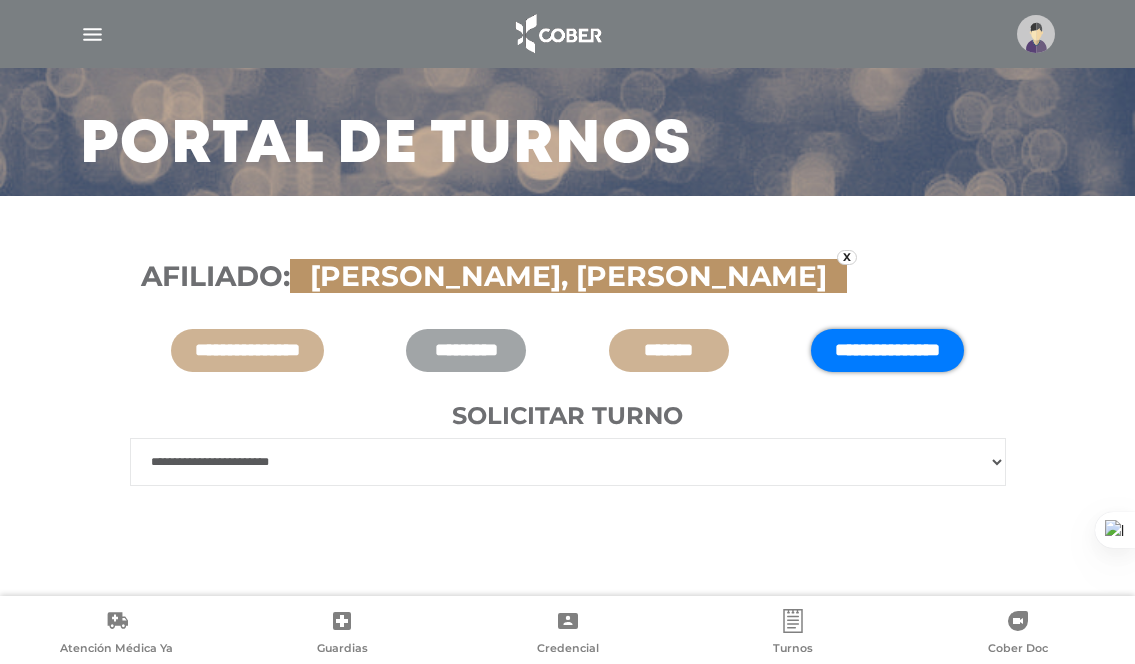 scroll, scrollTop: 114, scrollLeft: 0, axis: vertical 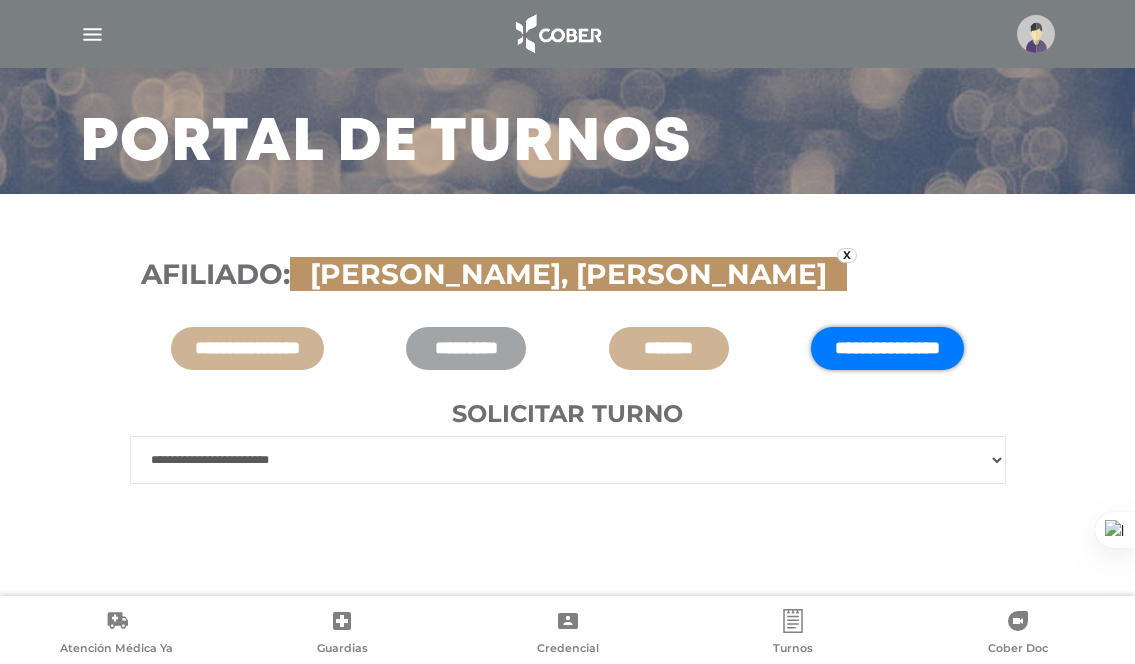 click on "**********" at bounding box center [568, 460] 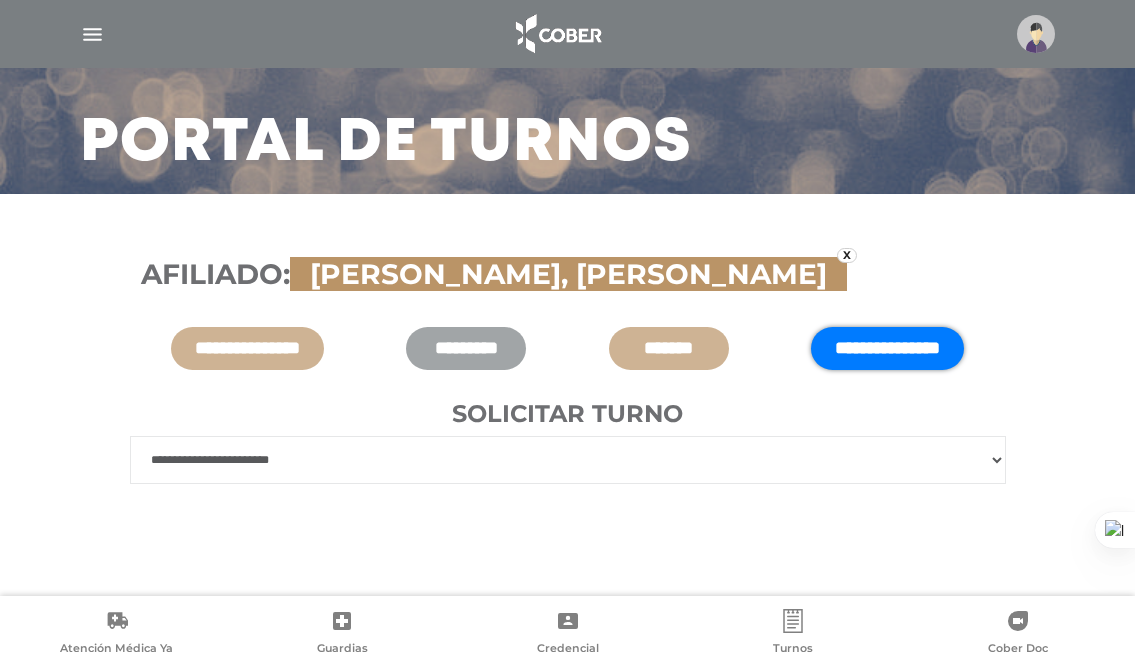 select on "******" 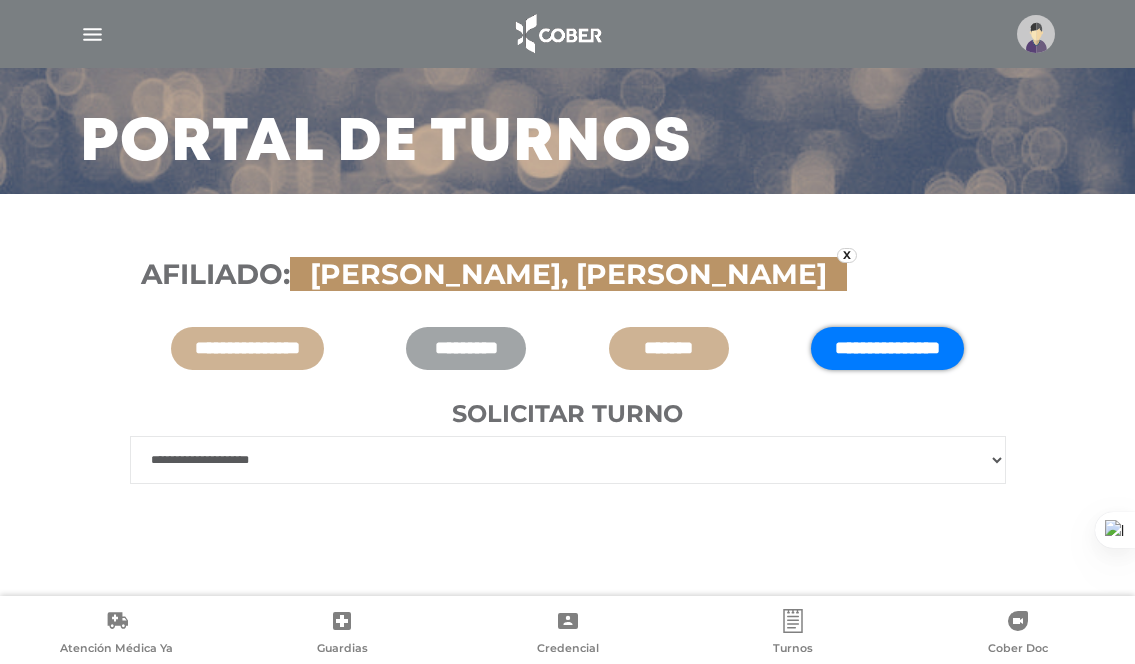 click on "**********" at bounding box center (568, 460) 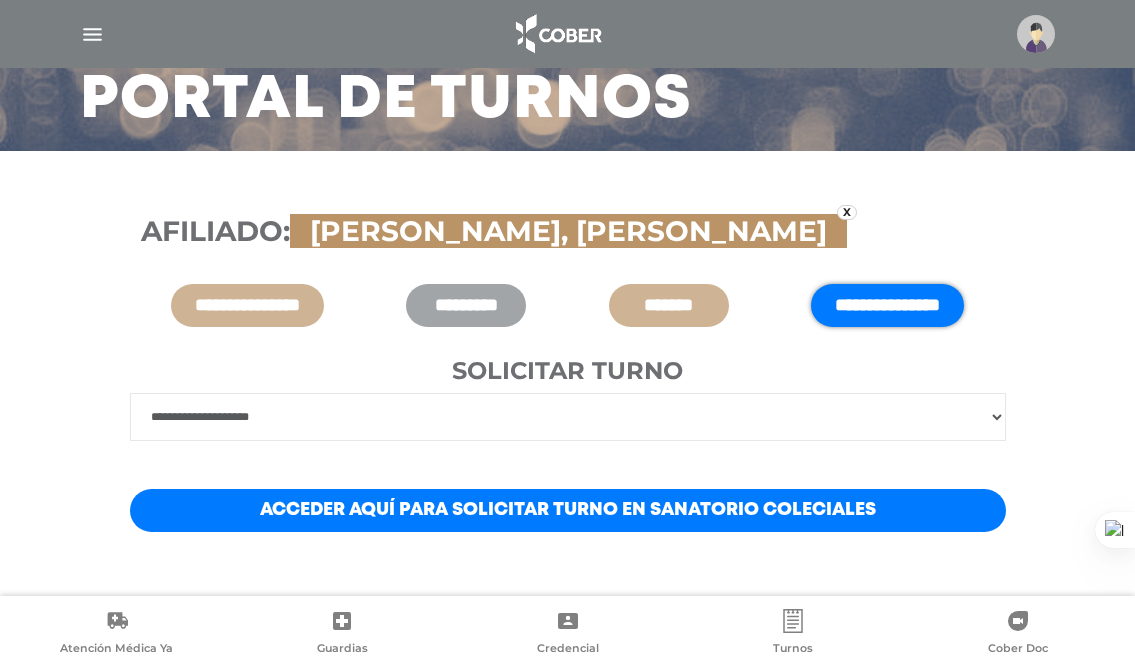 scroll, scrollTop: 181, scrollLeft: 0, axis: vertical 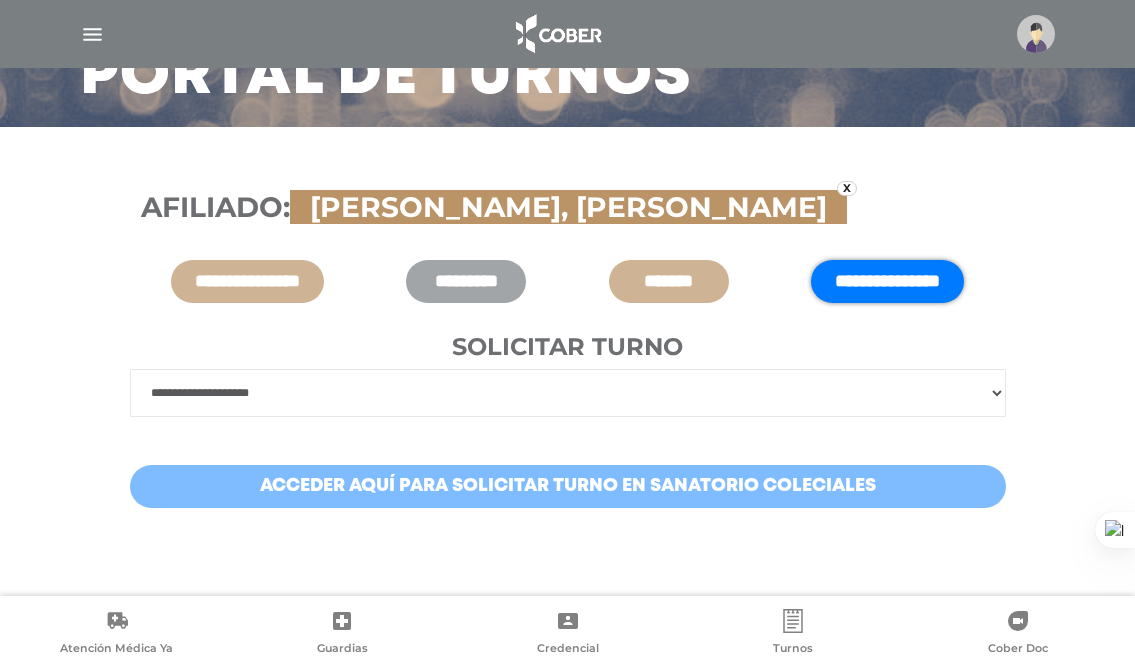 click on "Acceder aquí para solicitar turno en Sanatorio Coleciales" at bounding box center (568, 486) 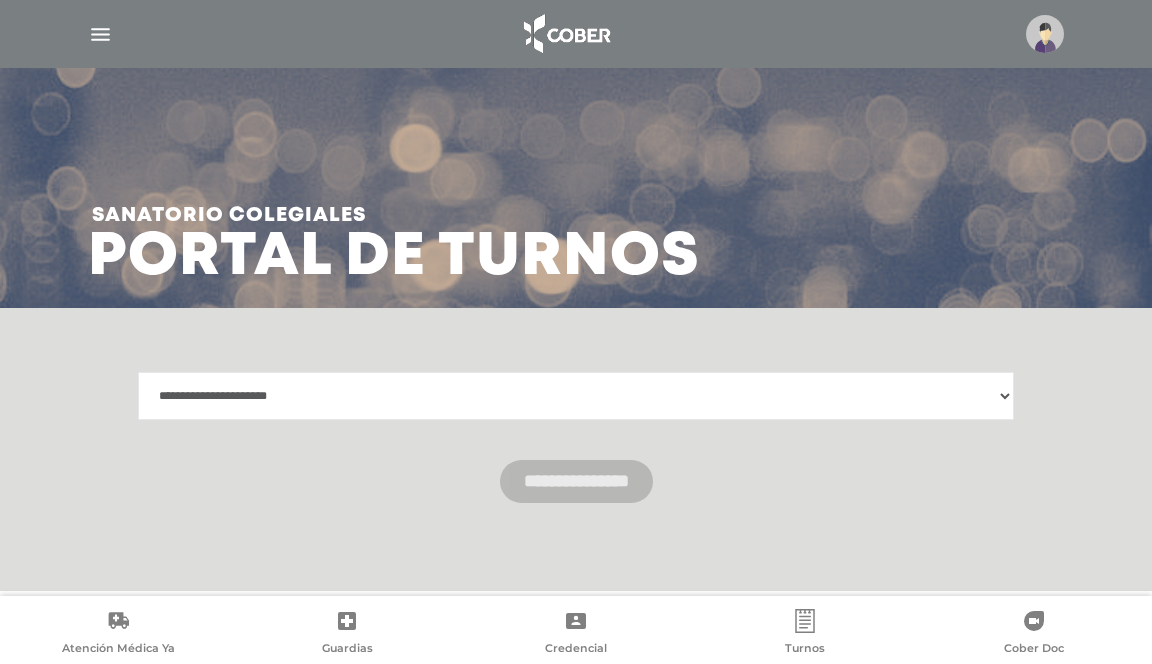 scroll, scrollTop: 0, scrollLeft: 0, axis: both 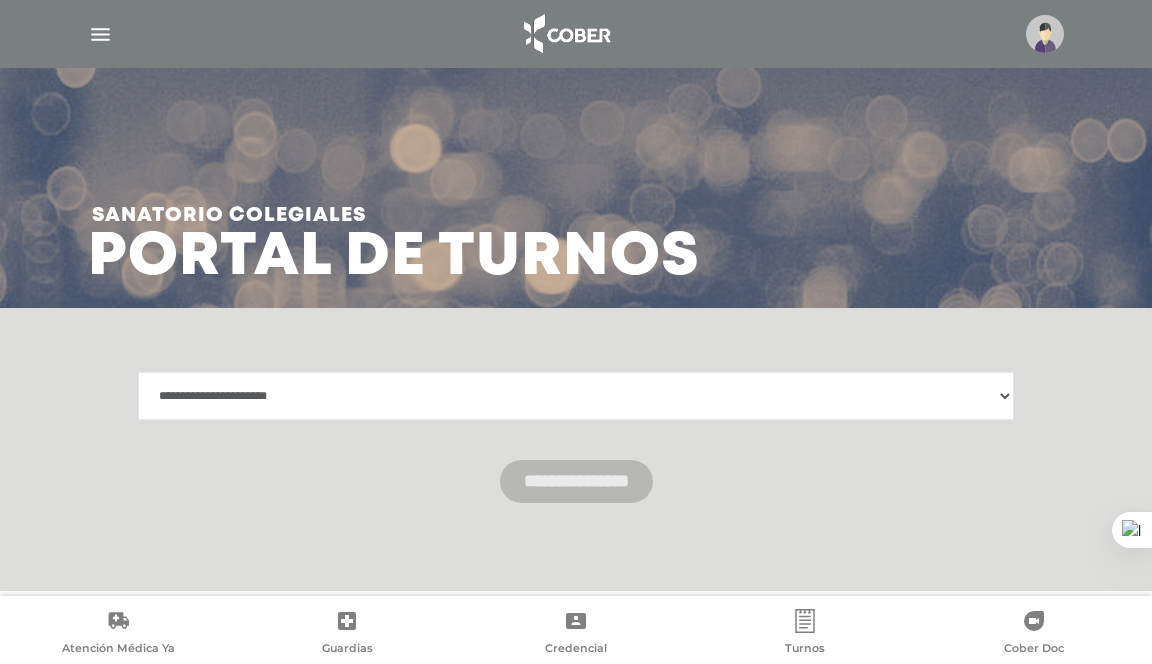 click on "**********" at bounding box center (576, 396) 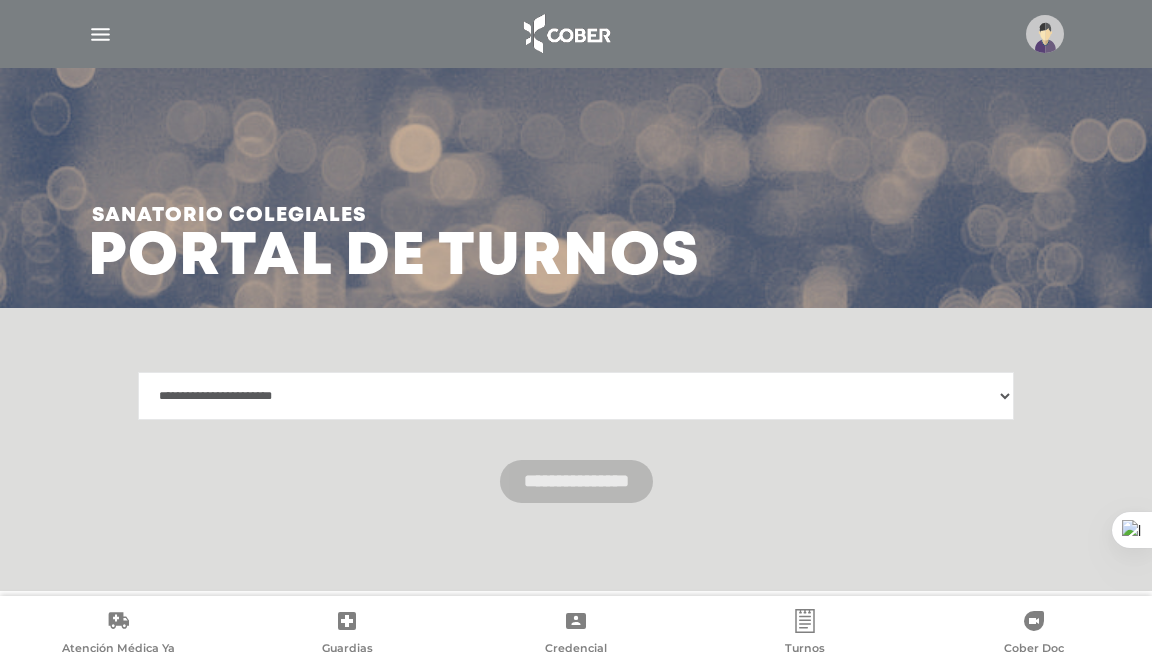 click on "**********" at bounding box center (576, 396) 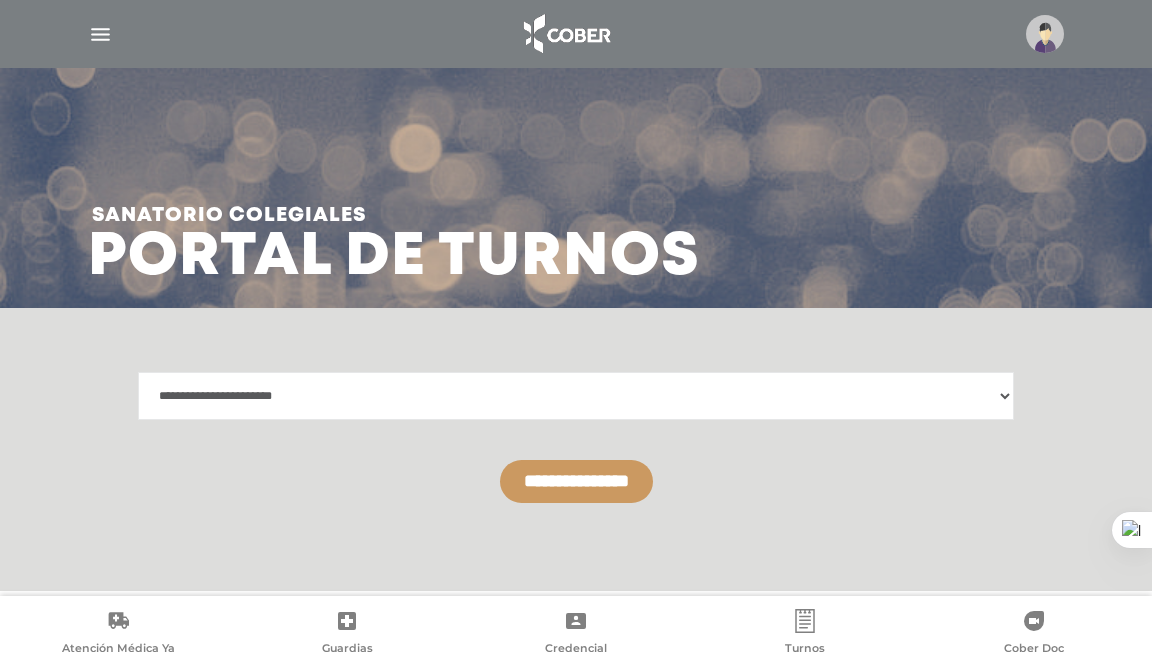 click on "**********" at bounding box center [576, 481] 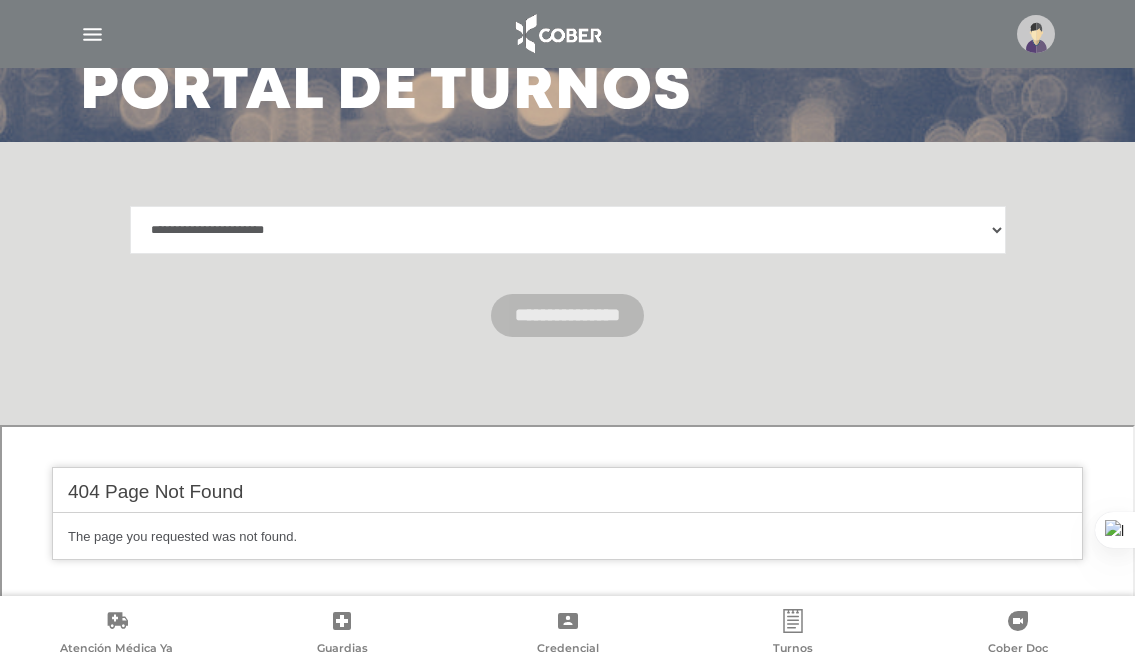 click on "**********" at bounding box center [567, 283] 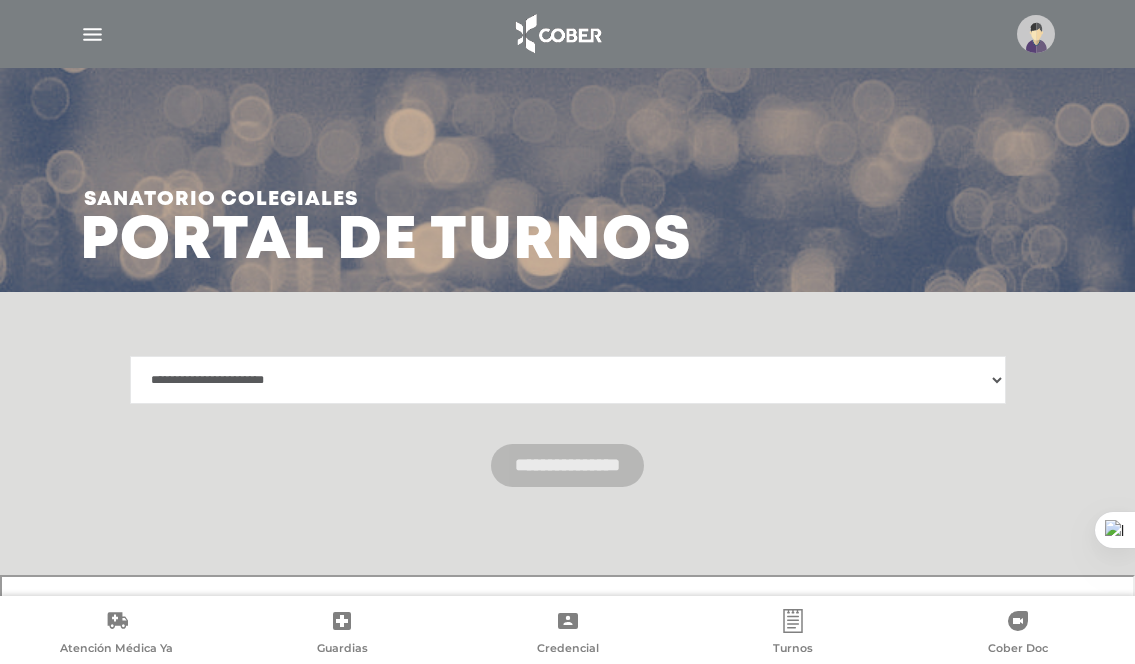 scroll, scrollTop: 0, scrollLeft: 0, axis: both 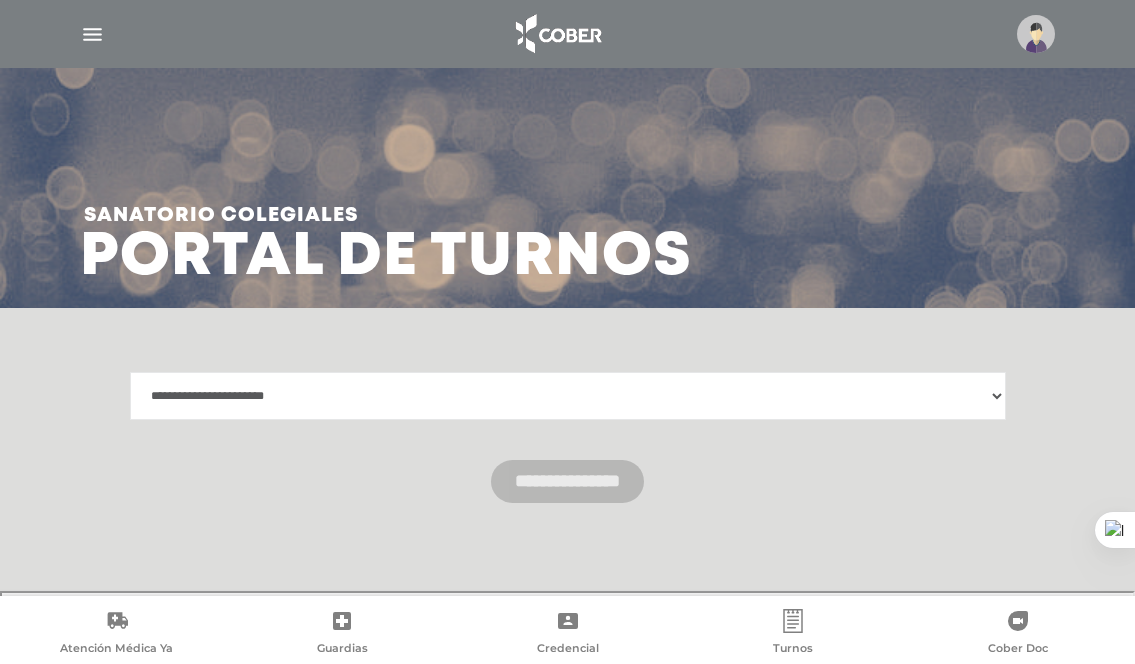 click on "**********" at bounding box center (568, 396) 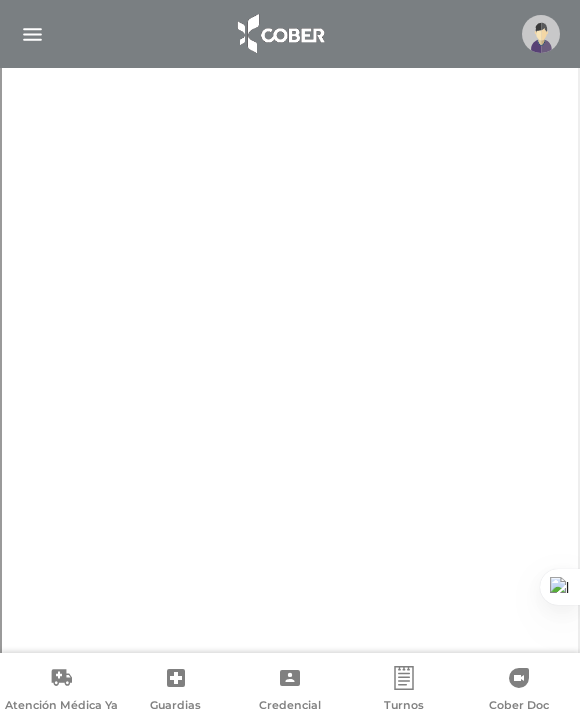 scroll, scrollTop: 0, scrollLeft: 0, axis: both 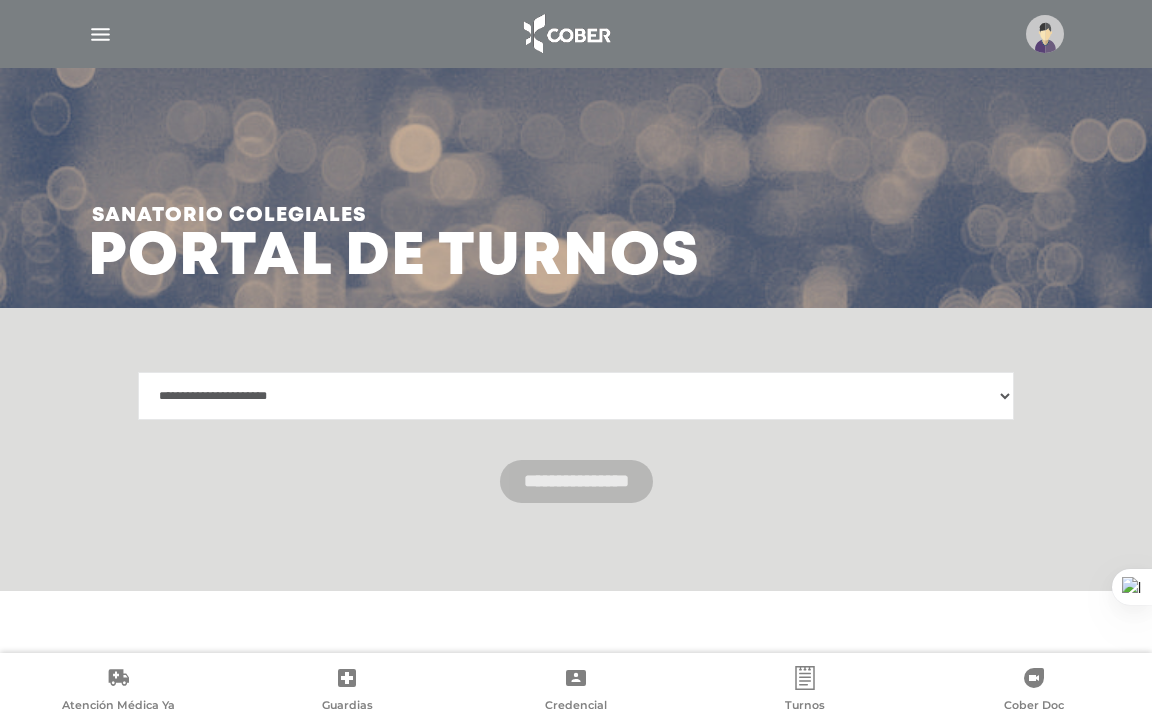 click on "**********" at bounding box center [576, 396] 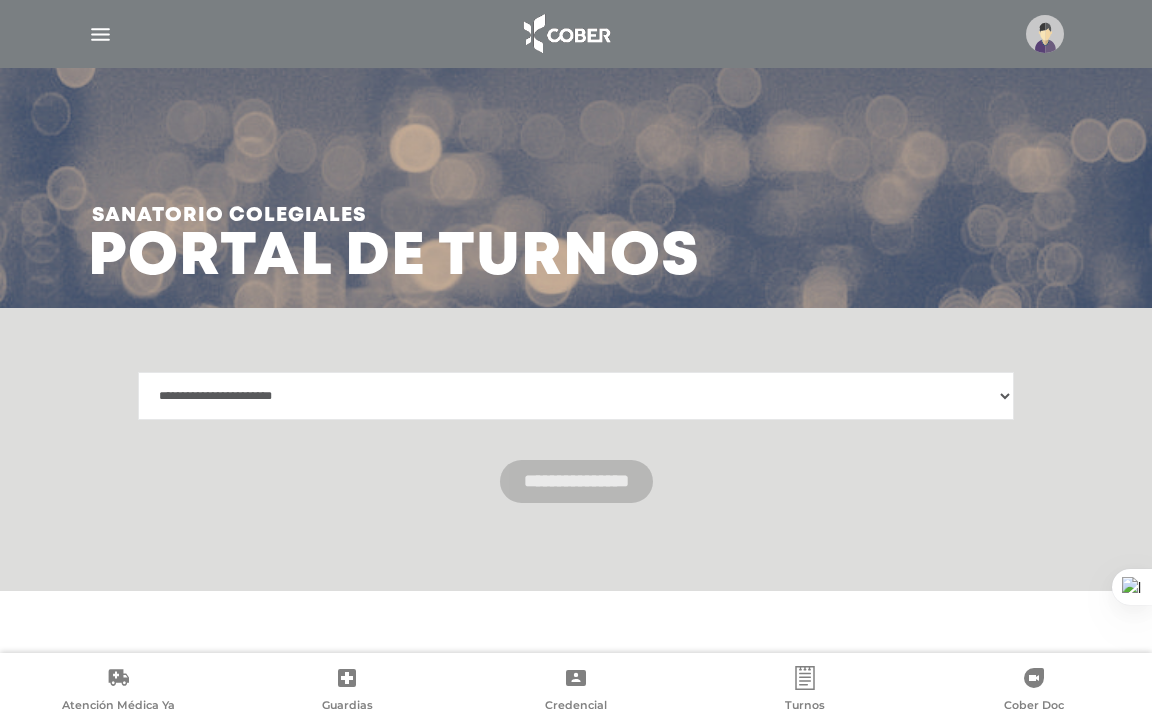 click on "**********" at bounding box center (576, 396) 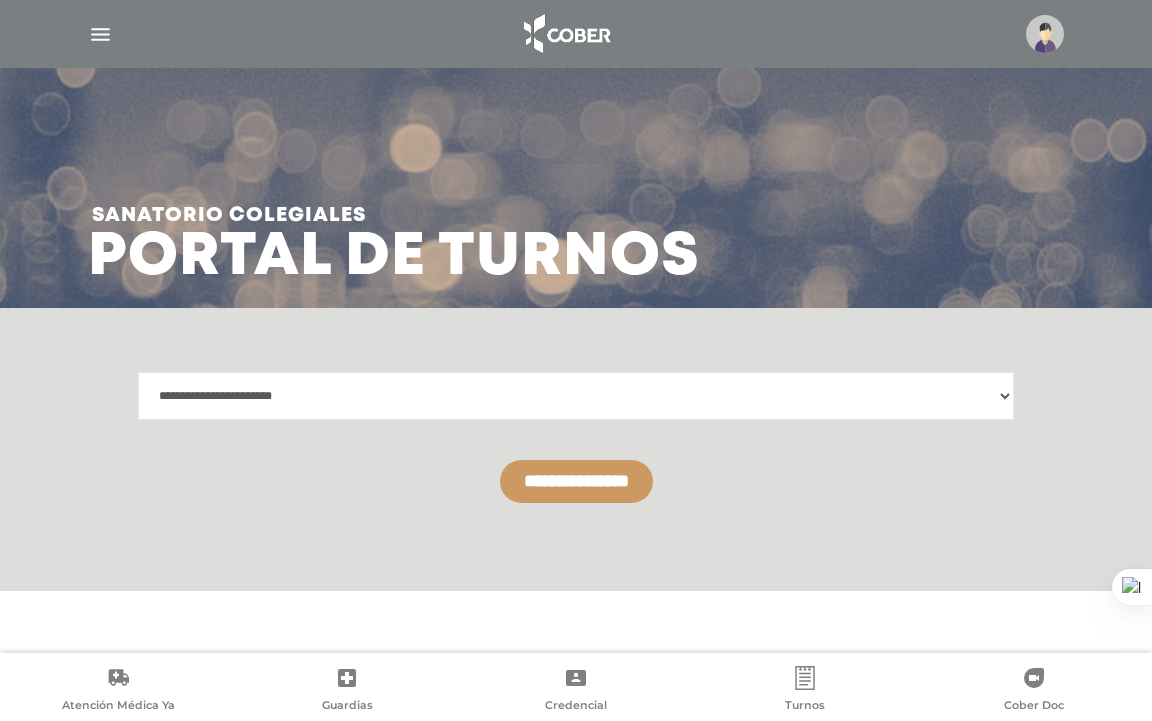 click on "**********" at bounding box center [576, 481] 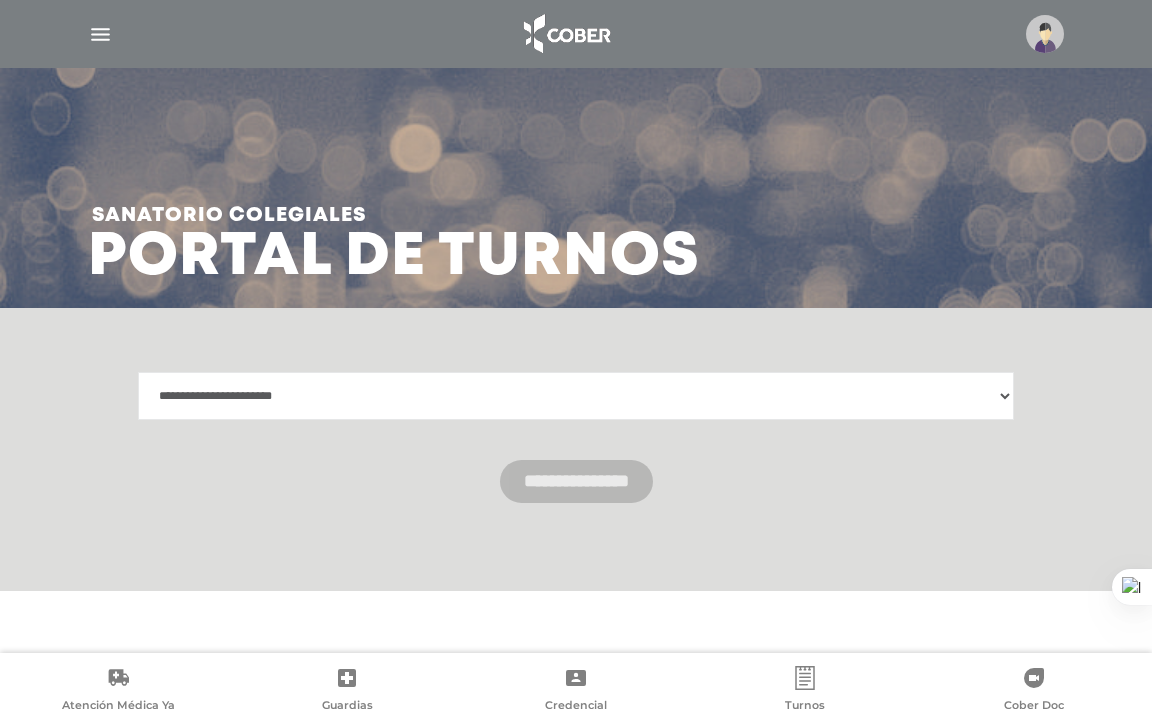click on "**********" at bounding box center [576, 396] 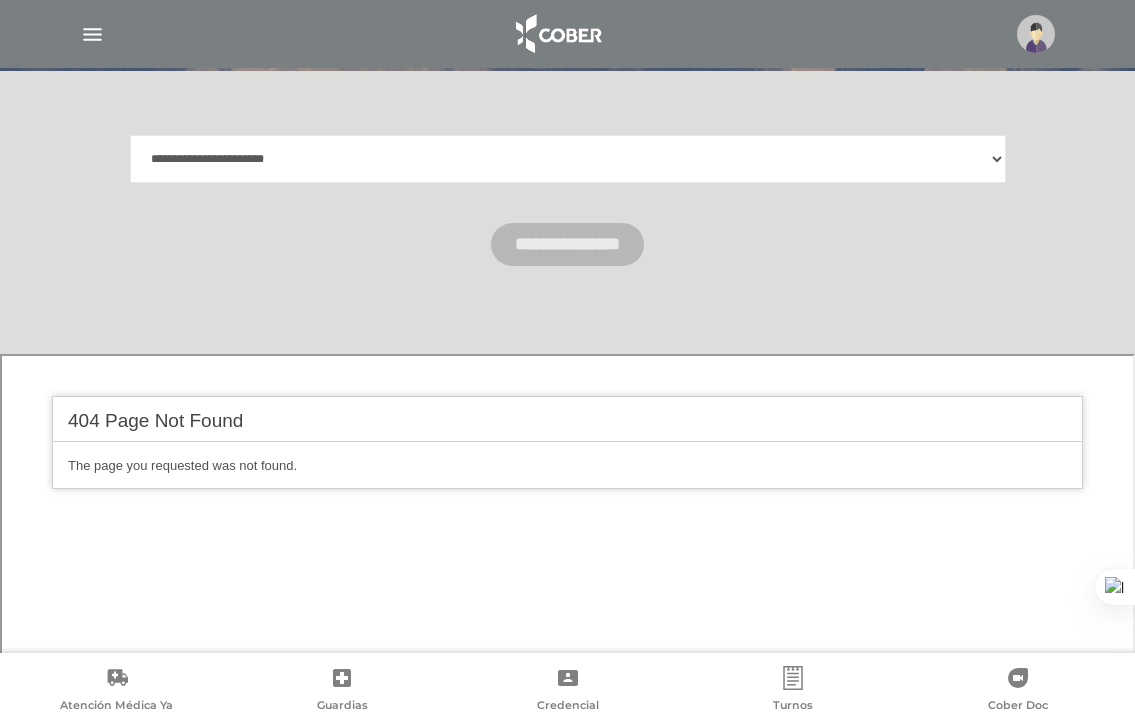 scroll, scrollTop: 0, scrollLeft: 0, axis: both 